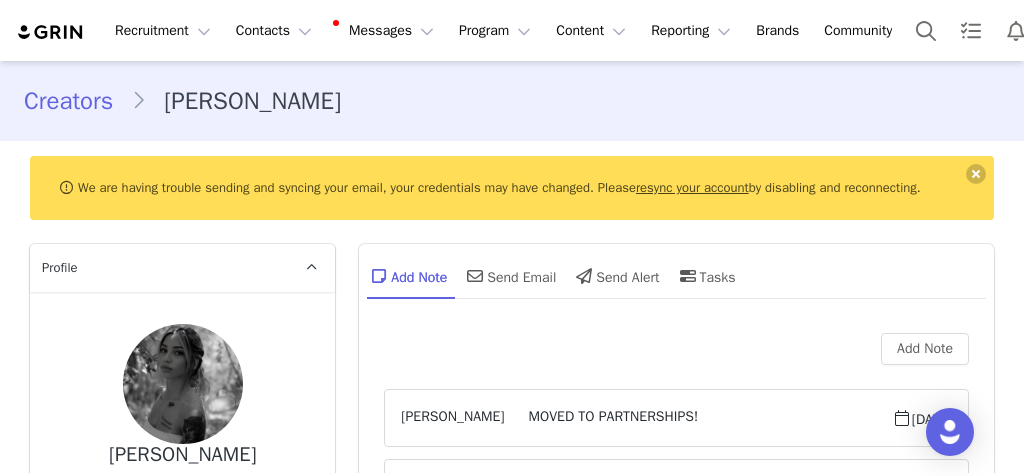 scroll, scrollTop: 0, scrollLeft: 0, axis: both 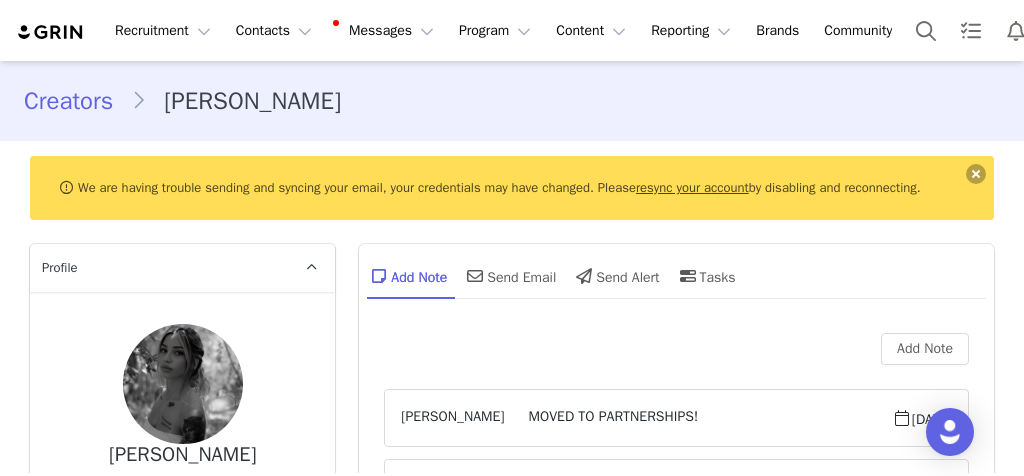 click at bounding box center [976, 174] 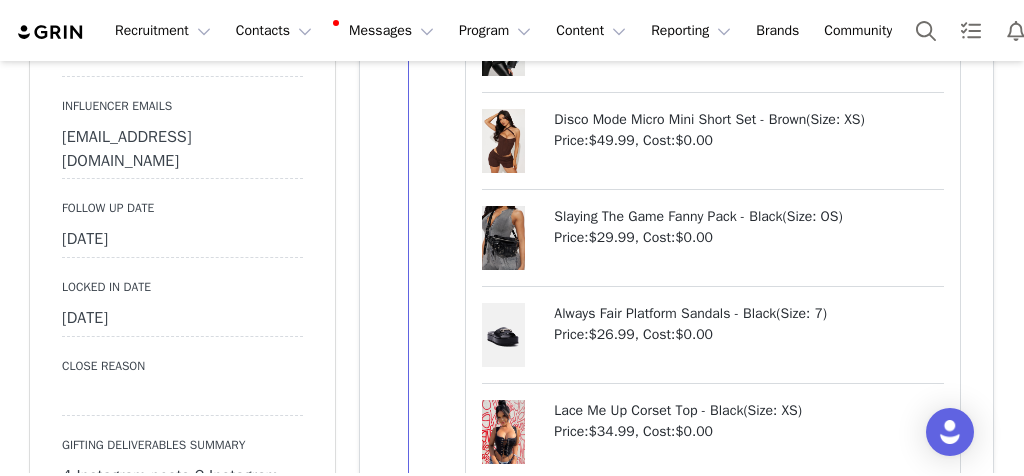 scroll, scrollTop: 2773, scrollLeft: 0, axis: vertical 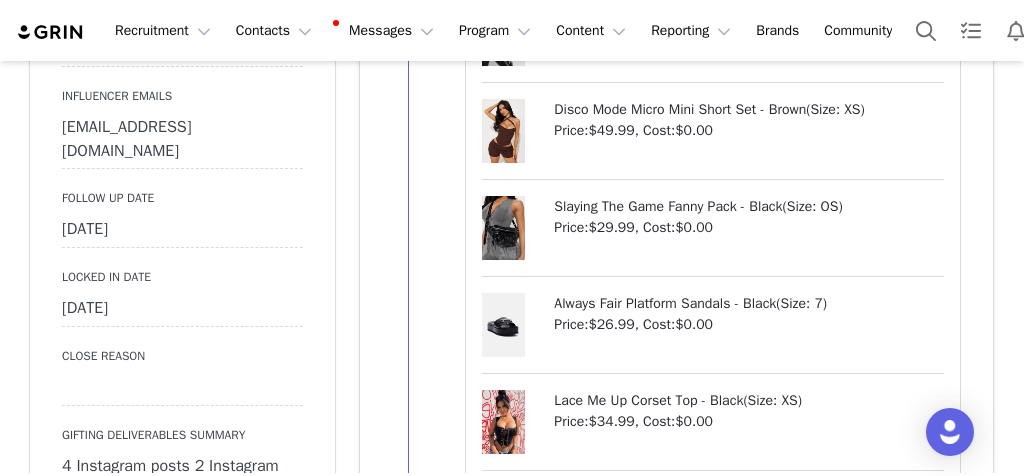 drag, startPoint x: 0, startPoint y: 0, endPoint x: 170, endPoint y: 185, distance: 251.24689 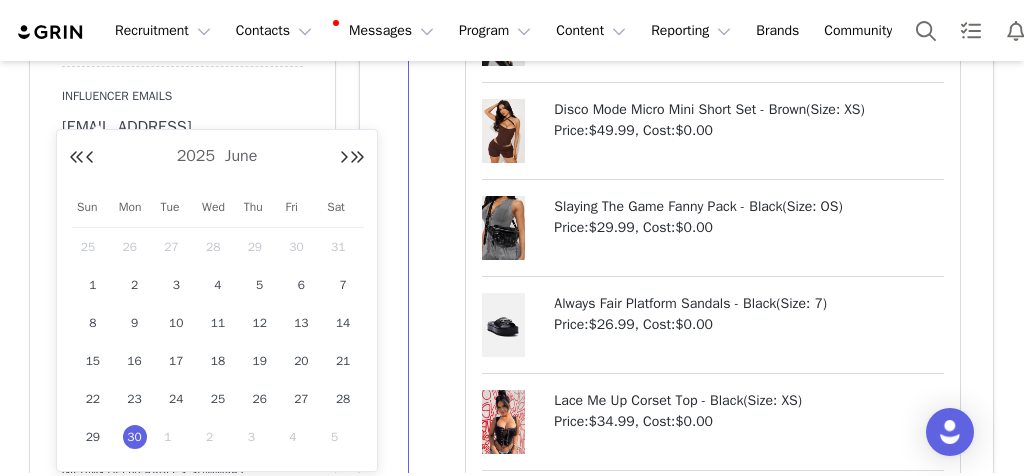 click at bounding box center (344, 158) 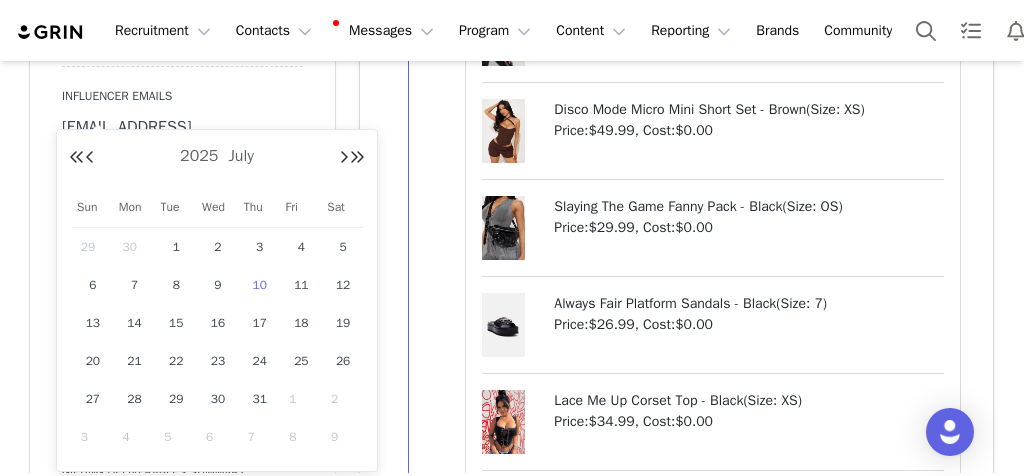 click on "10" at bounding box center [260, 285] 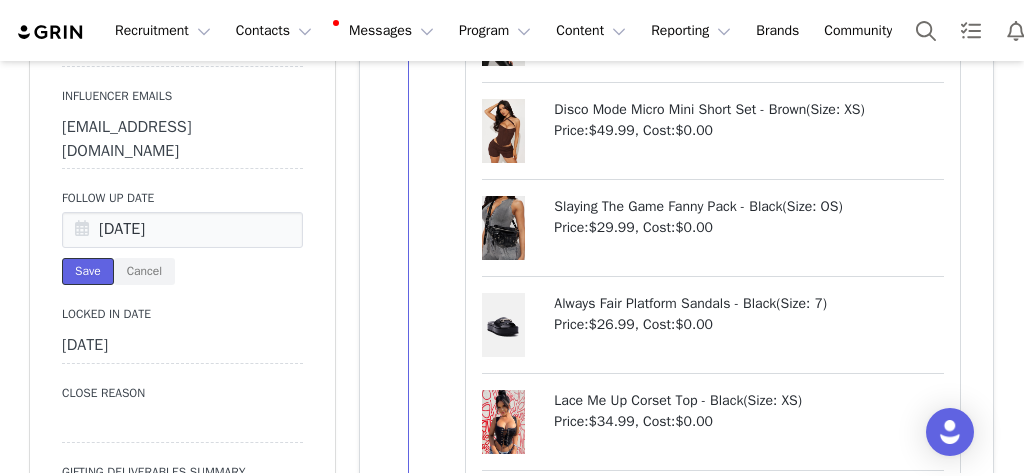 click on "Save" at bounding box center [88, 271] 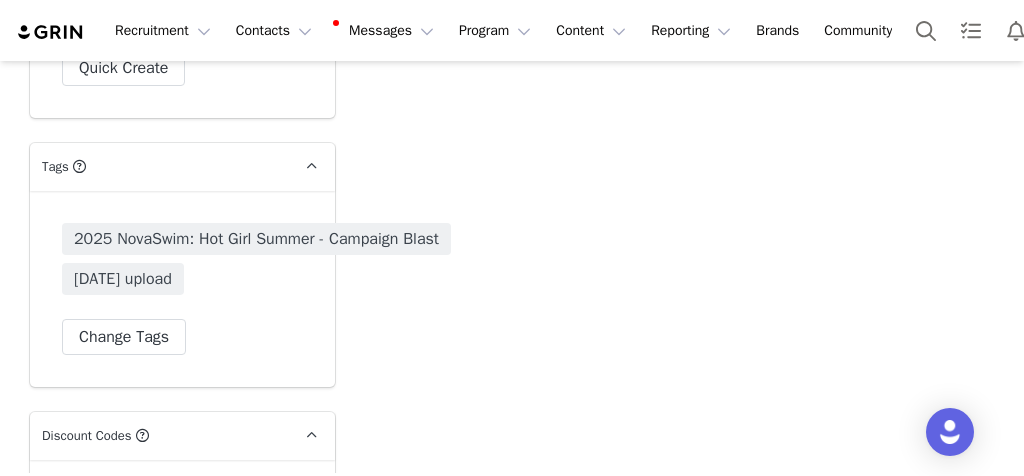 scroll, scrollTop: 7043, scrollLeft: 0, axis: vertical 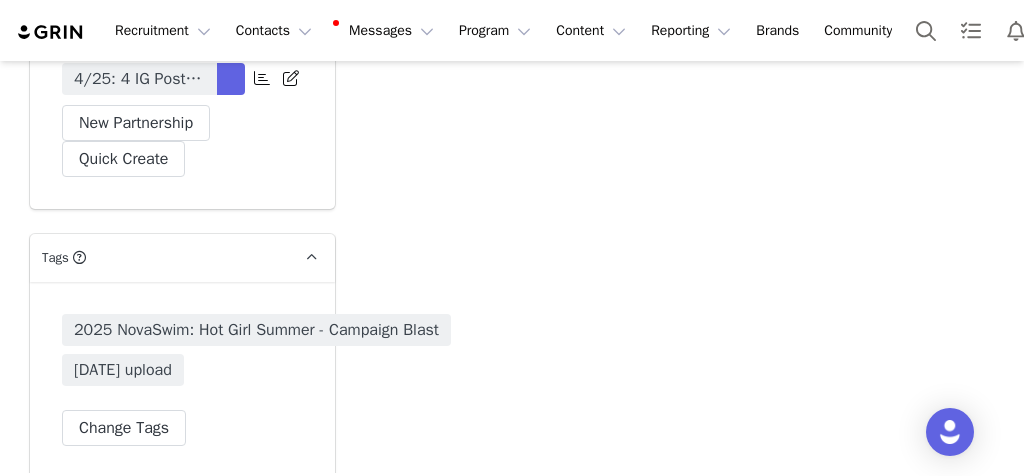 click on "4/25: 4 IG Posts and 2 IG Stories (2 frames),Monthly,PFP- Tag in Bio,HR, Pinned Post" at bounding box center (139, 79) 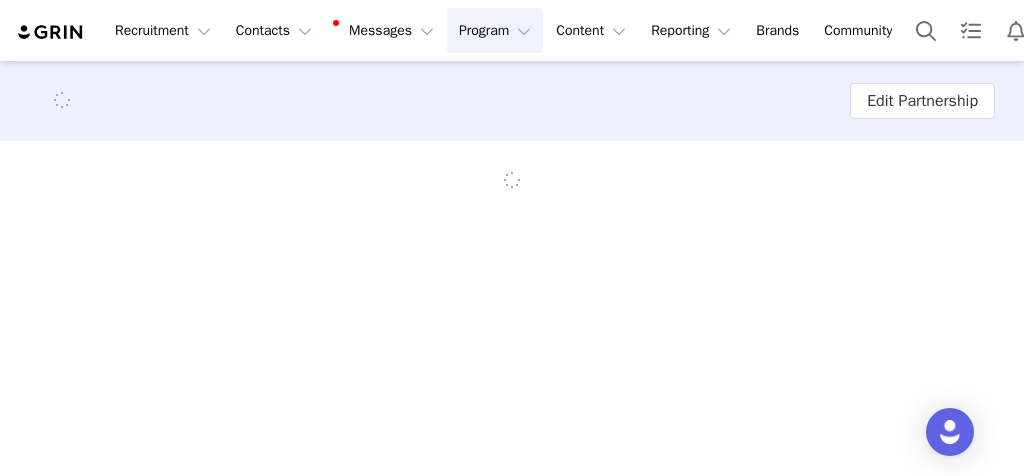 scroll, scrollTop: 0, scrollLeft: 0, axis: both 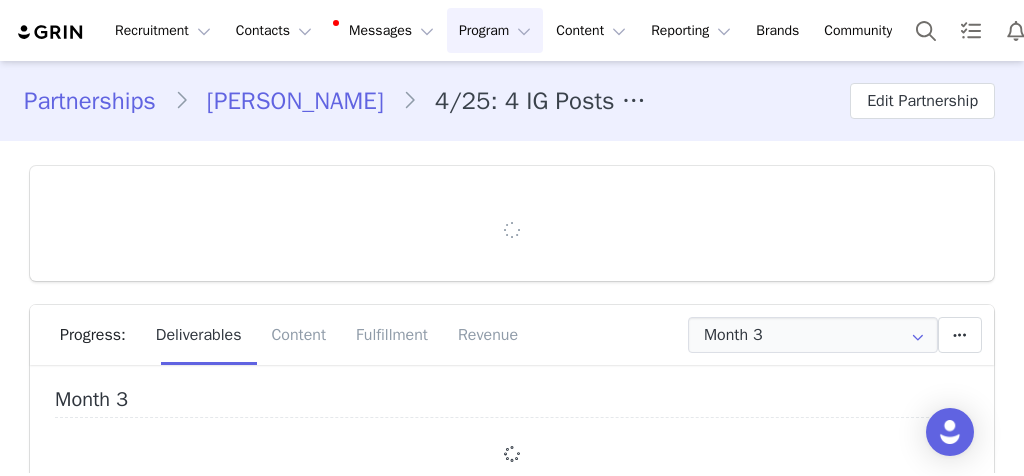 type on "+39 ([GEOGRAPHIC_DATA])" 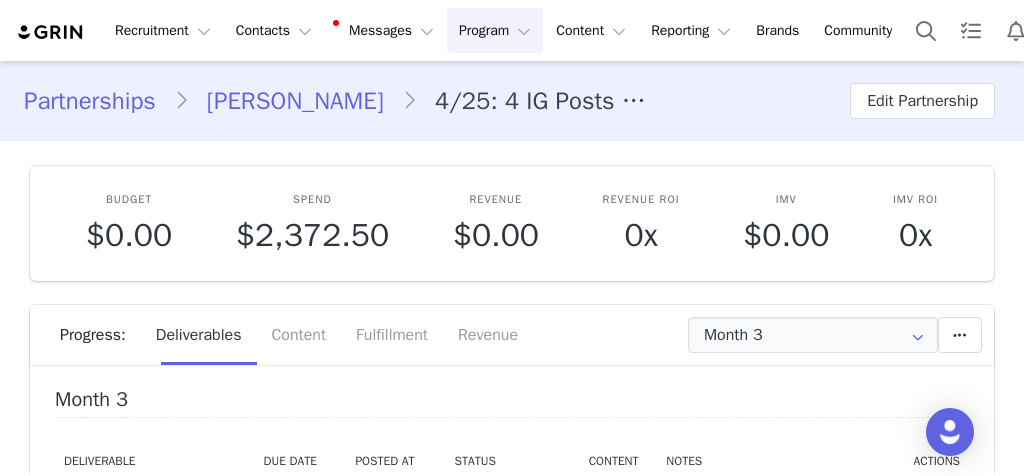 scroll, scrollTop: 0, scrollLeft: 0, axis: both 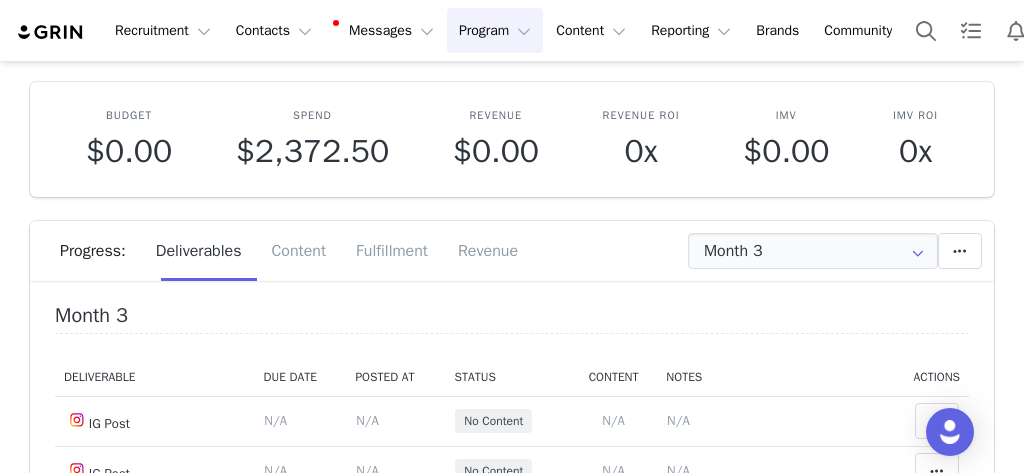 click at bounding box center [918, 251] 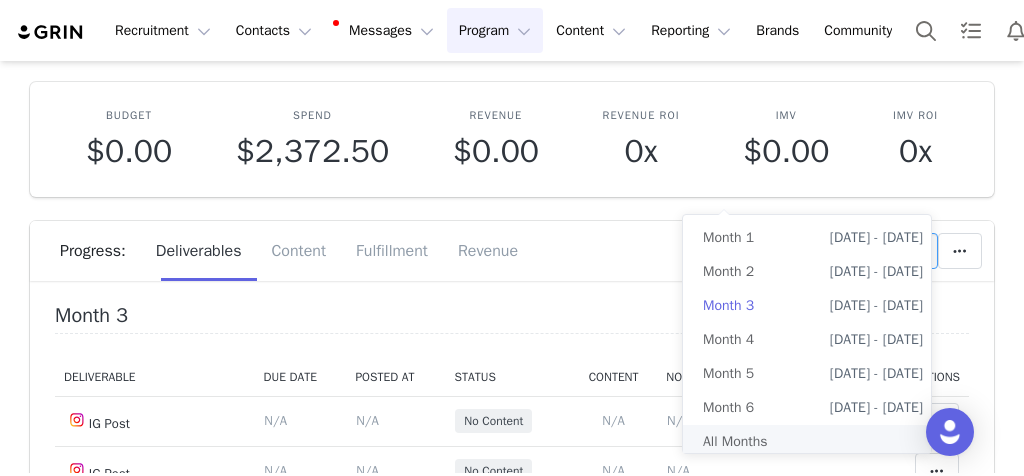 click on "All Months" at bounding box center [813, 442] 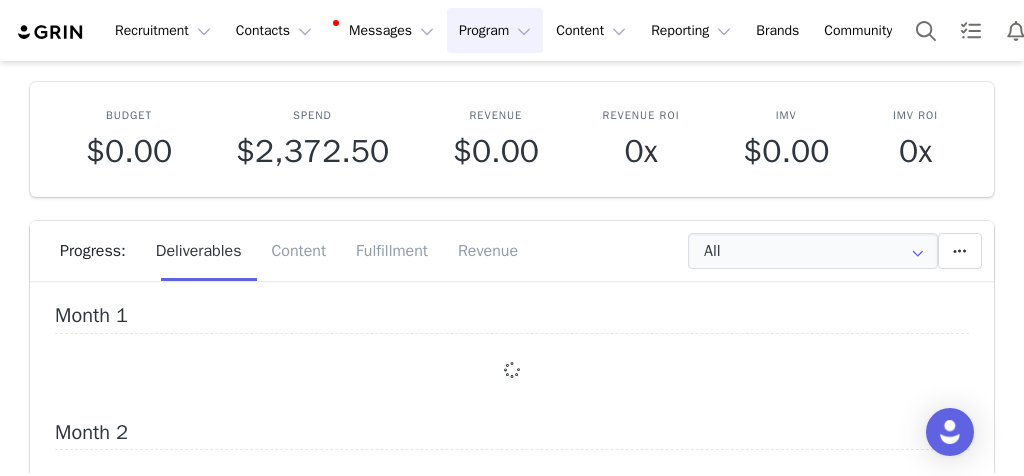 click on "Budget $0.00 Spend $2,372.50 Revenue $0.00 Revenue ROI 0x IMV $0.00 IMV ROI 0x Progress: Deliverables Content Fulfillment Revenue All Add a new deliverable  What type of deliverable?   HR   IG Post   Tag in Bio   IG Story ( 2 frames)   Pinned Post   Where should it be added?  Throughout Partnership  Month 1   Month 2   Month 3   Month 4   Month 5   Month 6   Throughout Partnership   Save  Cancel  Add Deliverable  Reset Content Do you want to reorder all of the content for this this partnership?  Yes, reset content   Cancel   Reset Content   Allow Content Past End Date   Fetch Recent Content   Month 1   Month 2   Month 3   Month 4   Month 5   Month 6" at bounding box center [512, 476] 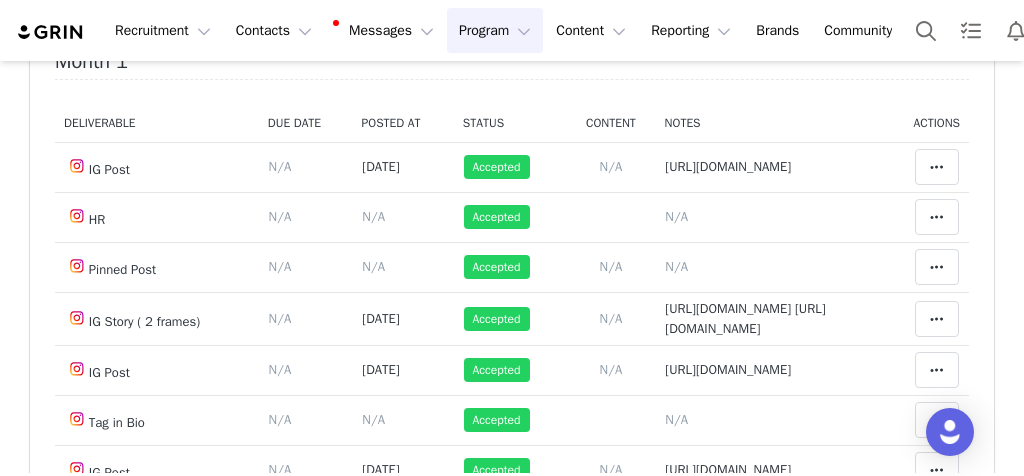 scroll, scrollTop: 338, scrollLeft: 0, axis: vertical 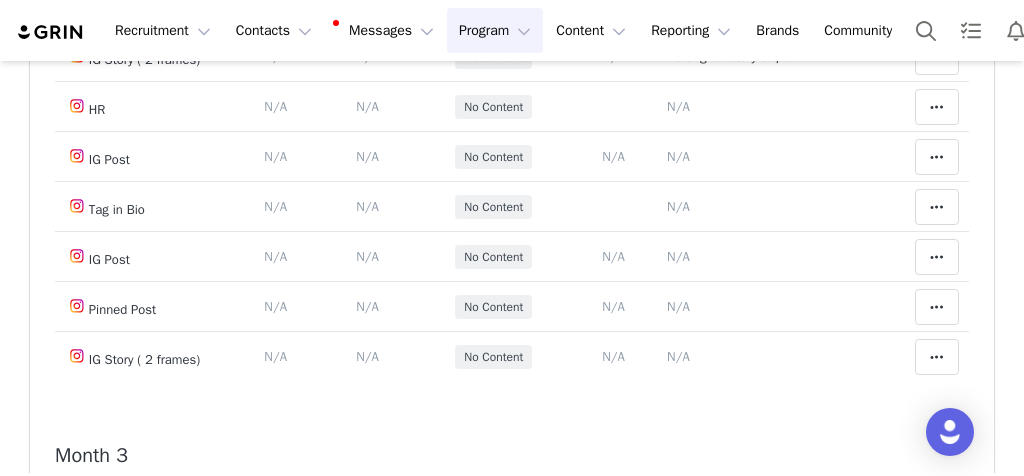click on "Partnerships  [PERSON_NAME]  4/25: 4 IG Posts and 2 IG Stories (2 frames),Monthly,PFP- Tag in Bio,HR, Pinned Post  Edit Partnership  Budget $0.00 Spend $2,372.50 Revenue $0.00 Revenue ROI 0x IMV $0.00 IMV ROI 0x Progress: Deliverables Content Fulfillment Revenue All Add a new deliverable  What type of deliverable?   HR   IG Post   Tag in Bio   IG Story ( 2 frames)   Pinned Post   Where should it be added?  Throughout Partnership  Month 1   Month 2   Month 3   Month 4   Month 5   Month 6   Throughout Partnership   Save  Cancel  Add Deliverable  Reset Content Do you want to reorder all of the content for this this partnership?  Yes, reset content   Cancel   Reset Content   Allow Content Past End Date   Fetch Recent Content   Month 1  Deliverable Due Date Posted At Status Content Notes Actions  IG Post Deliverable Due Date Set the date you expect this content to go live.  Save  Cancel N/A Content Posted Date Set the date when this content was posted [DATE]  Save  Cancel  [DATE]   Accepted  N/A  HR" at bounding box center (512, 3500) 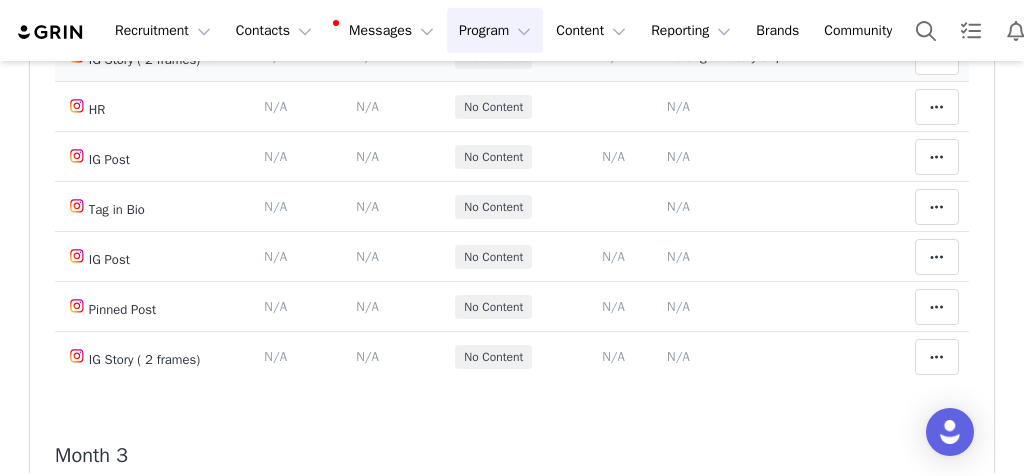 click on "waiting for story to pull in" at bounding box center [738, 56] 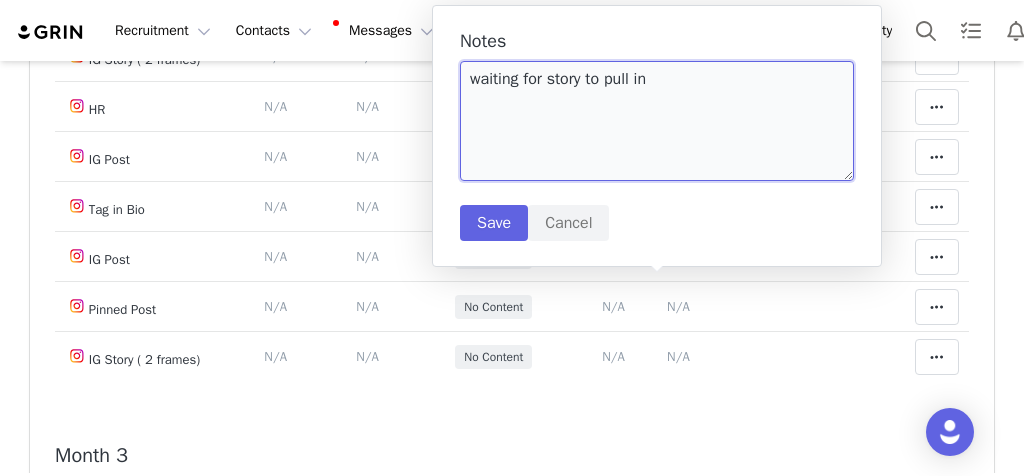 drag, startPoint x: 641, startPoint y: 253, endPoint x: 612, endPoint y: 150, distance: 107.00467 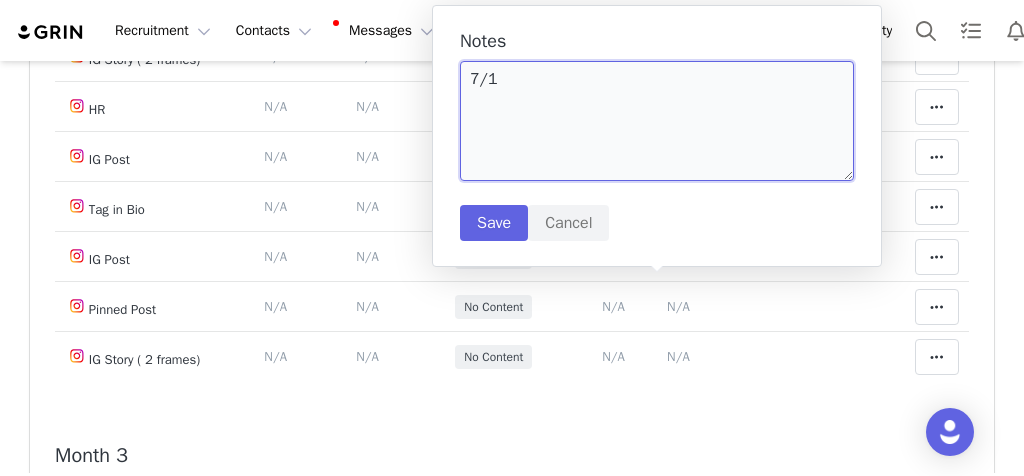 paste on "[URL][DOMAIN_NAME]" 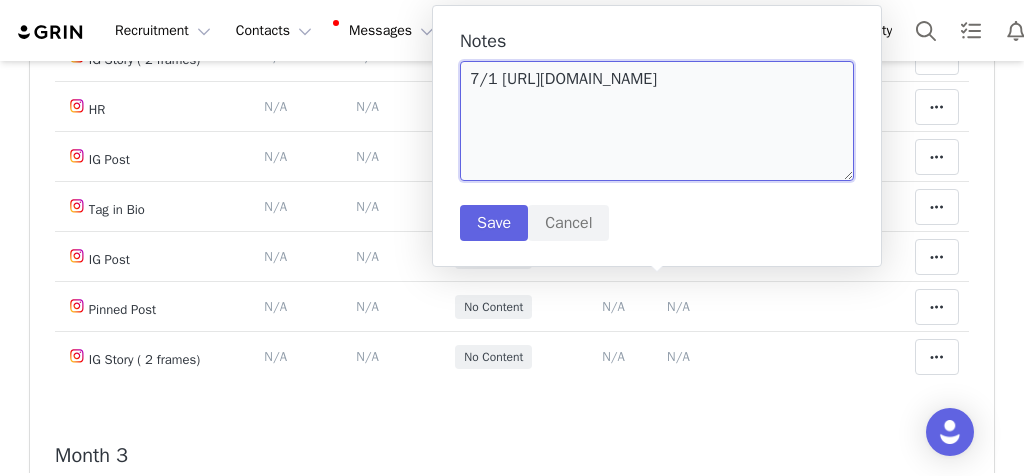 type on "7/1 [URL][DOMAIN_NAME]" 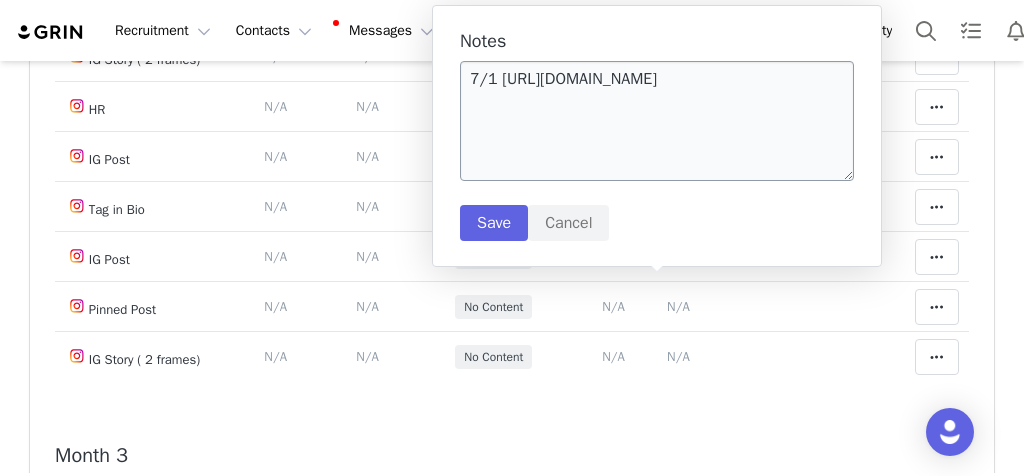 click on "Notes 7/1 [URL][DOMAIN_NAME]  Save  Cancel" at bounding box center [657, 136] 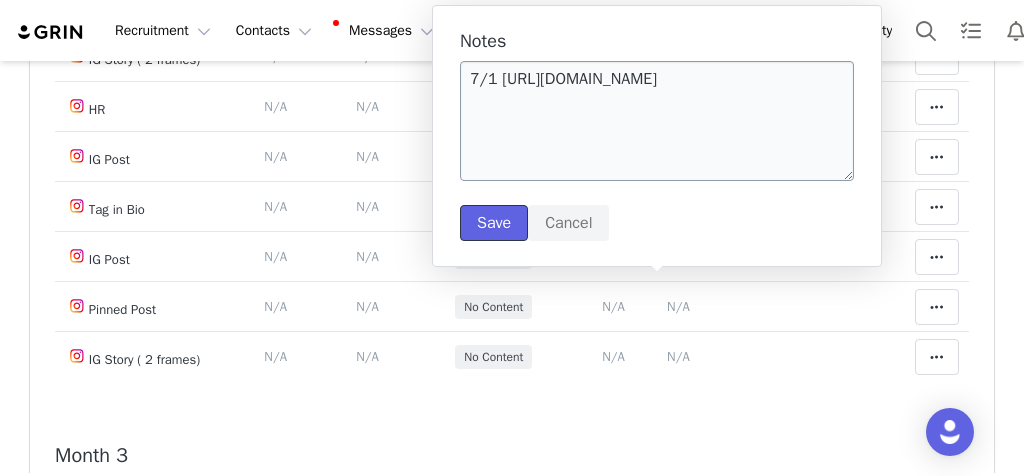 click on "Save" at bounding box center (494, 223) 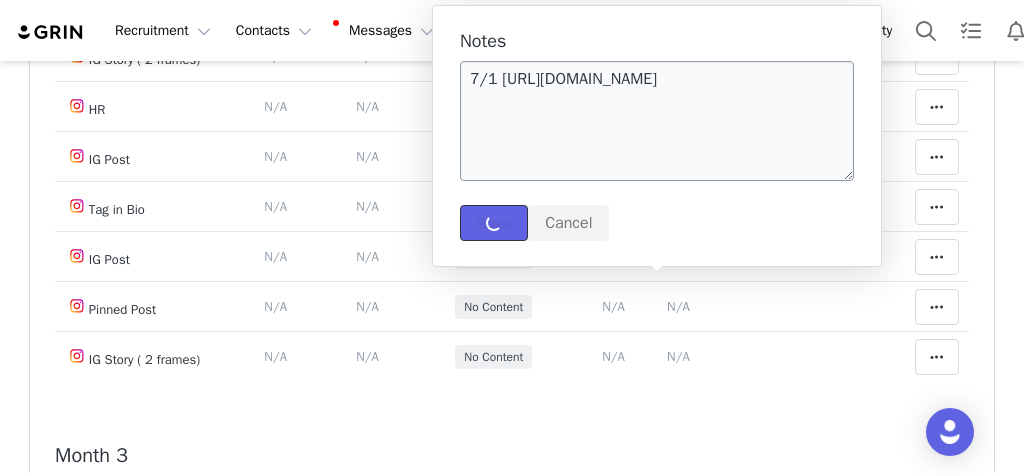 type 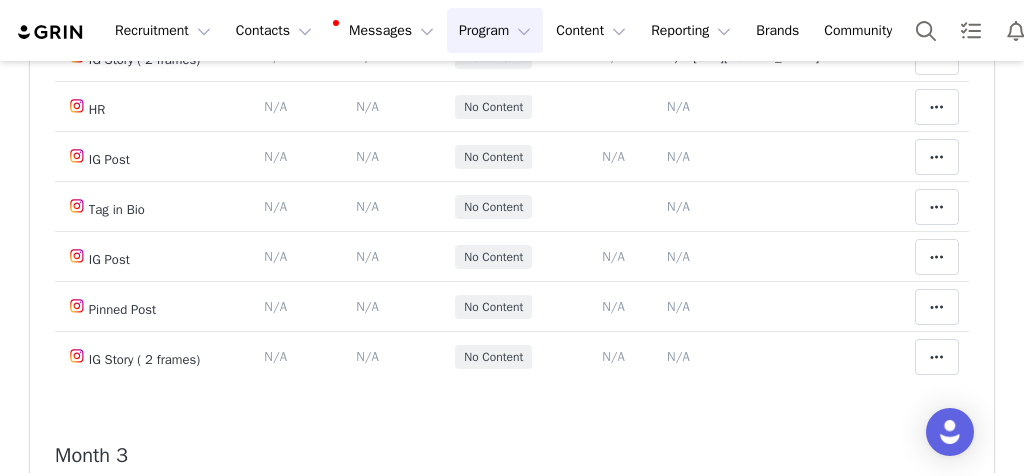 click on "Month 1  Deliverable Due Date Posted At Status Content Notes Actions  IG Post Deliverable Due Date Set the date you expect this content to go live.  Save  Cancel N/A Content Posted Date Set the date when this content was posted [DATE]  Save  Cancel  [DATE]   Accepted  Add Content Paste the URL to the content you want to match to this deliverable. Please include the date the content was posted [DATE] N/A Notes  Save  Cancel [URL][DOMAIN_NAME]  Match Content   Clear Status   Reason for declining this deliverable   Decline   Mark as Declined  Delete Deliverable  This will unlink any content, this cannot be undone.  Yes, delete deliverable  Delete Deliverable  Match Deliverable with Content  HR Deliverable Due Date Set the date you expect this content to go live.  Save  Cancel N/A Content Posted Date Set the date when this content was posted  Save  Cancel N/A  Accepted  Notes  Save  Cancel N/A  Clear Status   Reason for declining this deliverable   Decline  N/A" at bounding box center [512, 341] 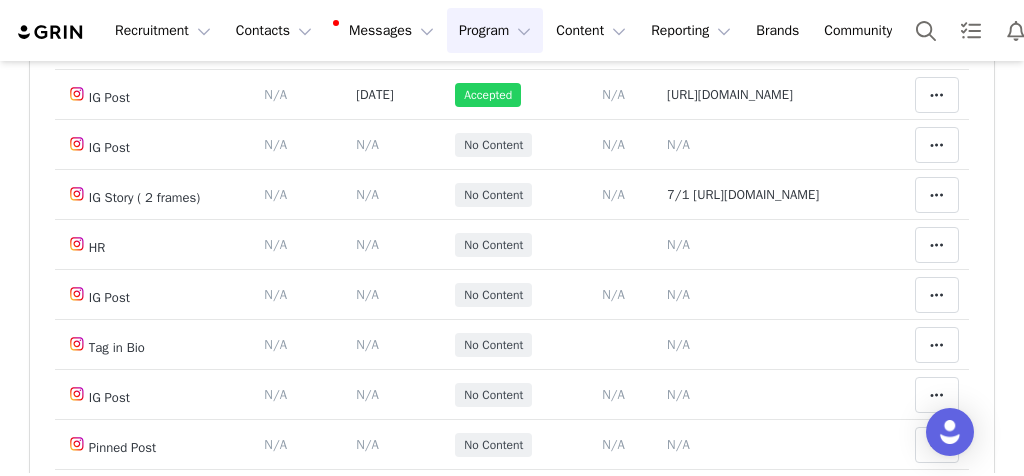 scroll, scrollTop: 661, scrollLeft: 0, axis: vertical 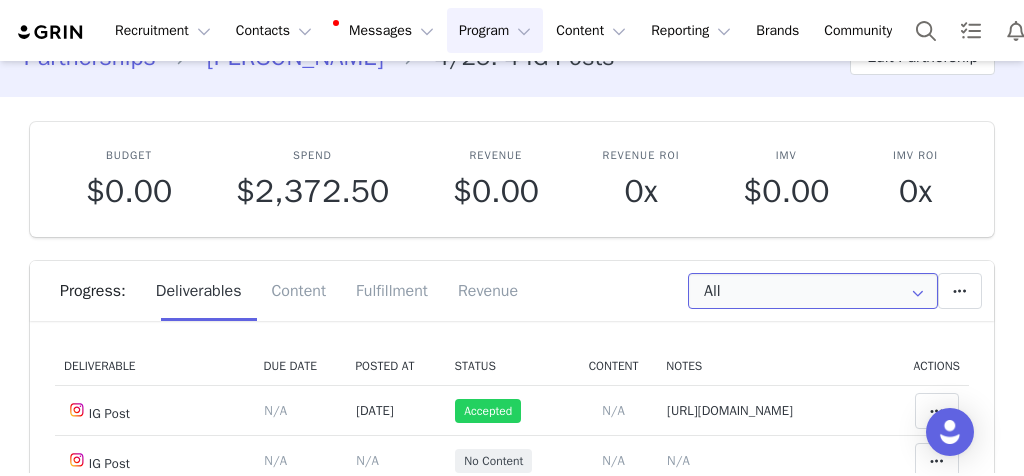 drag, startPoint x: 185, startPoint y: 100, endPoint x: 788, endPoint y: 287, distance: 631.3303 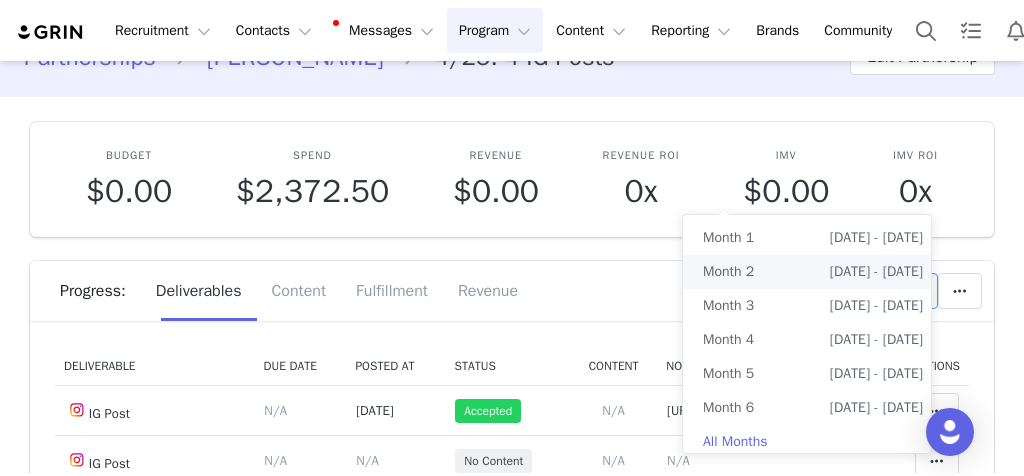 click on "Month 2  [DATE] - [DATE]" at bounding box center (813, 272) 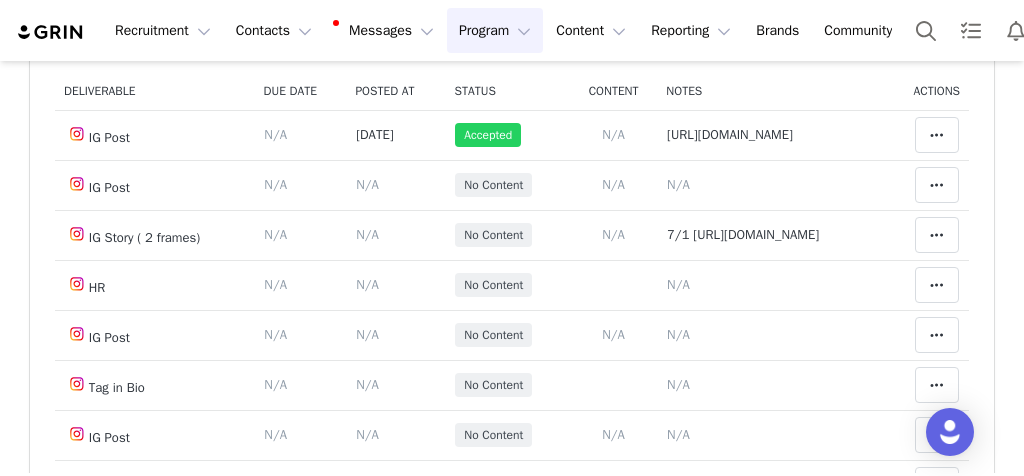 scroll, scrollTop: 371, scrollLeft: 0, axis: vertical 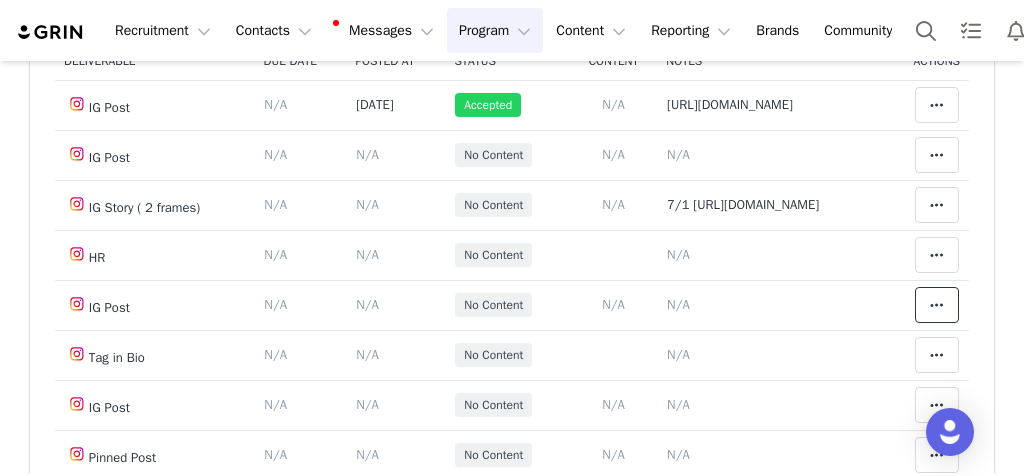 click at bounding box center [937, 305] 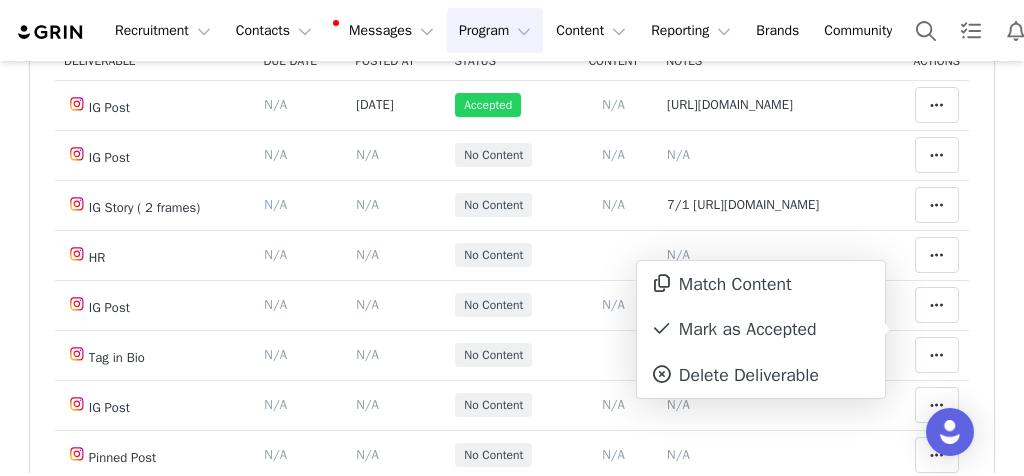 click on "Mark as Accepted" at bounding box center (761, 330) 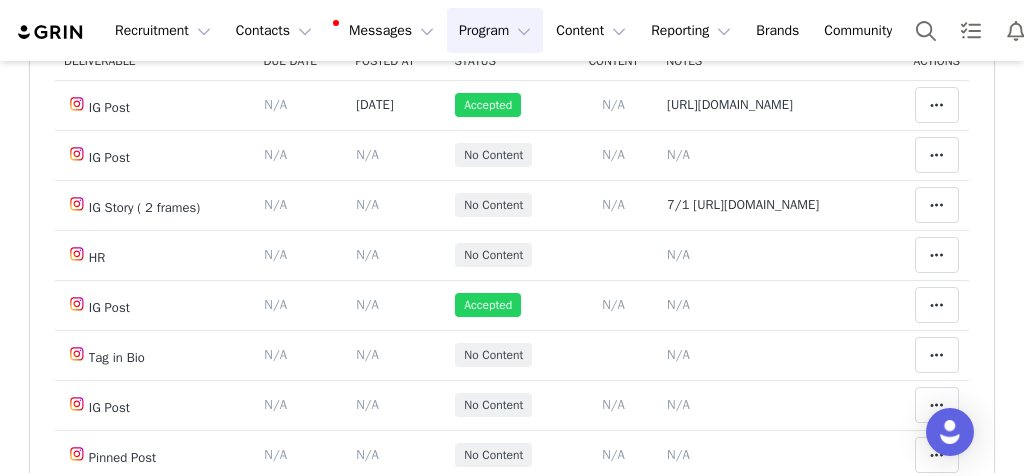 click on "N/A" at bounding box center [367, 304] 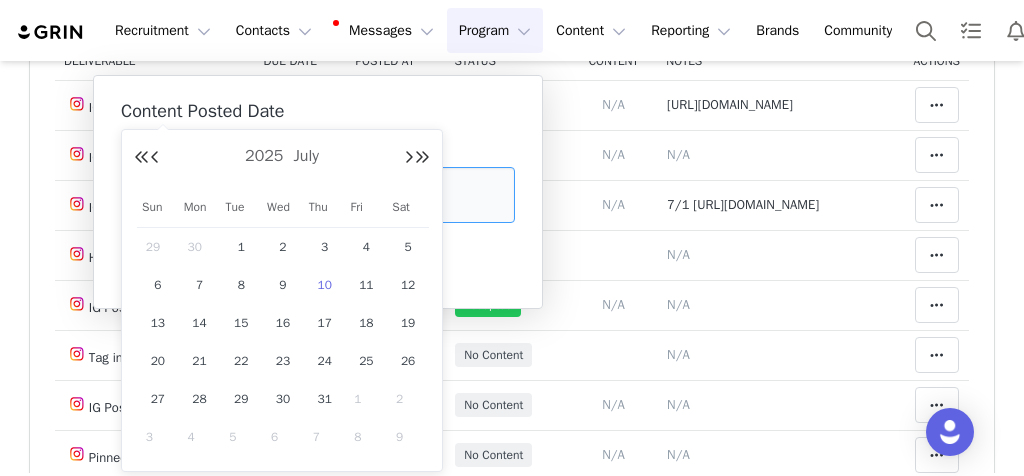 click on "Recruitment Recruitment Creator Search Curated Lists Landing Pages Web Extension AI Creator Search Beta Contacts Contacts Creators Prospects Applicants Messages Messages Dashboard Inbox 99+ Templates Sequences Program Program Activations Campaigns Partnerships Payments Affiliates Content Content Creator Content Media Library Social Listening Reporting Reporting Dashboard Report Builder Brands Brands Community Community Partnerships  [PERSON_NAME]  4/25: 4 IG Posts and 2 IG Stories (2 frames),Monthly,PFP- Tag in Bio,HR, Pinned Post  Edit Partnership  Budget $0.00 Spend $2,372.50 Revenue $0.00 Revenue ROI 0x IMV $0.00 IMV ROI 0x Progress: Deliverables Content Fulfillment Revenue Month 2 Add a new deliverable  What type of deliverable?   HR   IG Post   Tag in Bio   IG Story ( 2 frames)   Pinned Post   Where should it be added?  Throughout Partnership  Month 1   Month 2   Month 3   Month 4   Month 5   Month 6   Throughout Partnership   Save  Cancel  Add Deliverable   Set End Date for Month 2  Notes" at bounding box center (512, 238) 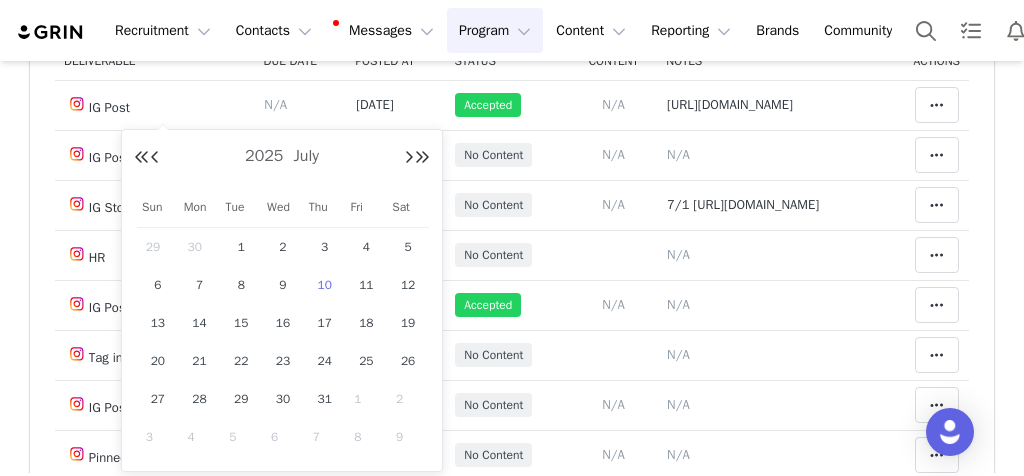 click on "10" at bounding box center (325, 285) 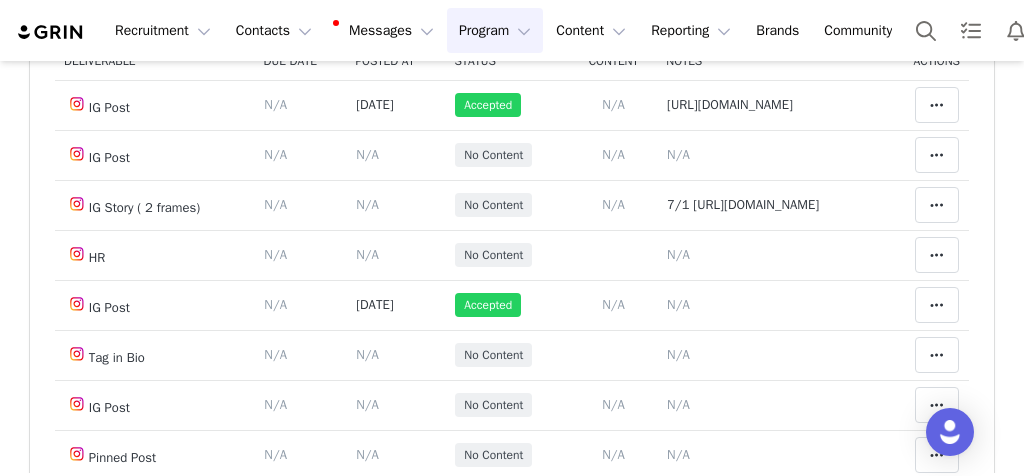 click on "N/A" at bounding box center (678, 304) 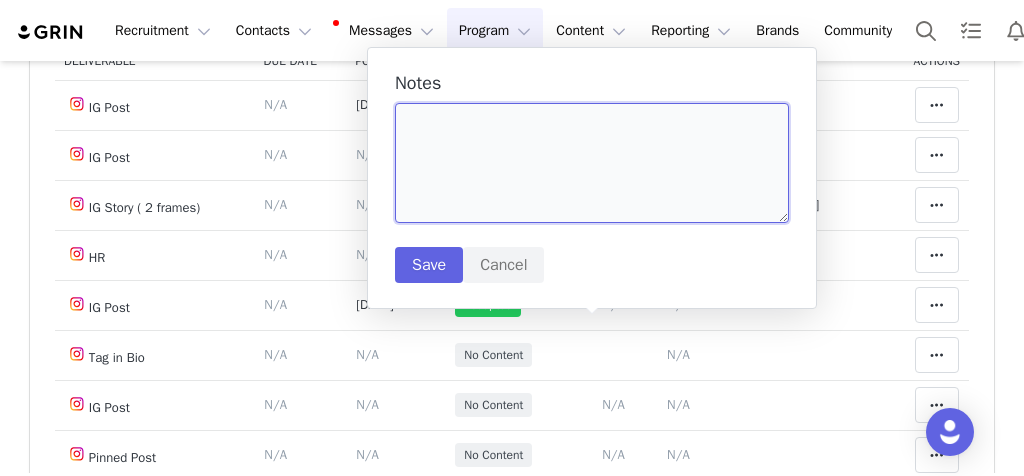 paste on "[URL][DOMAIN_NAME]" 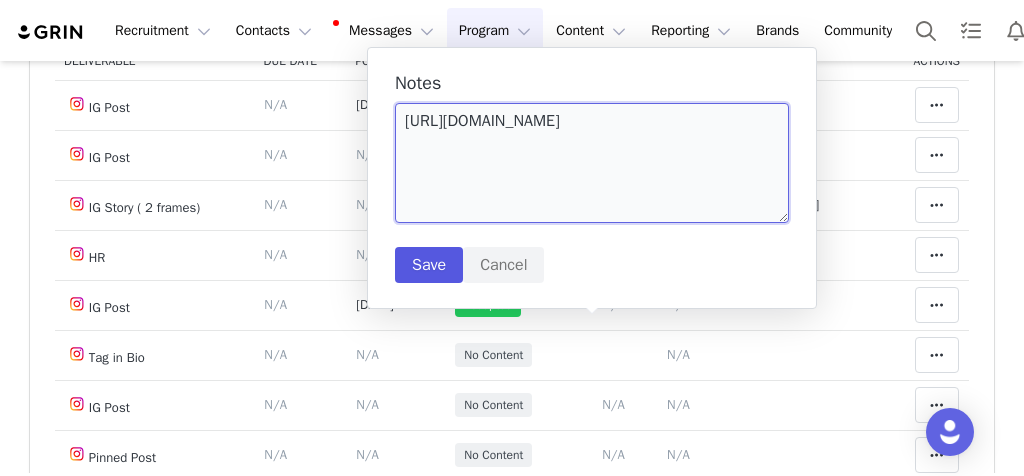 type on "[URL][DOMAIN_NAME]" 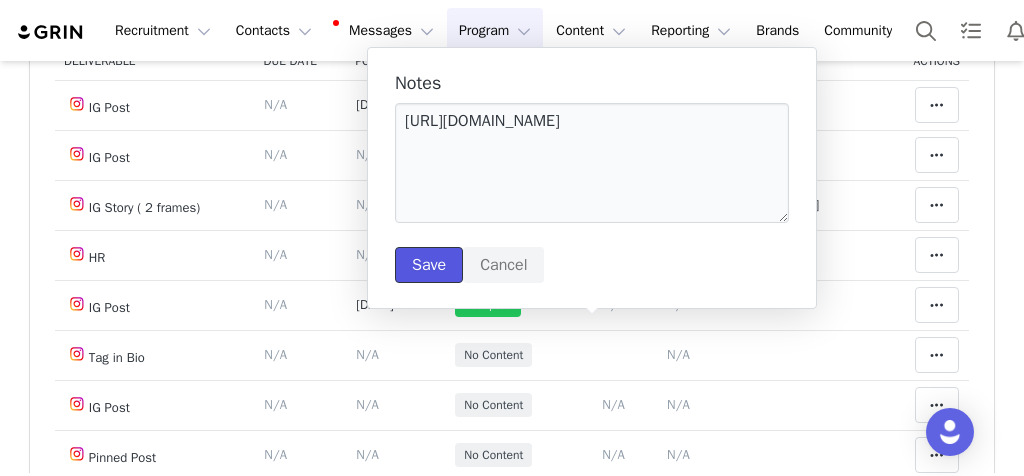 click on "Save" at bounding box center [429, 265] 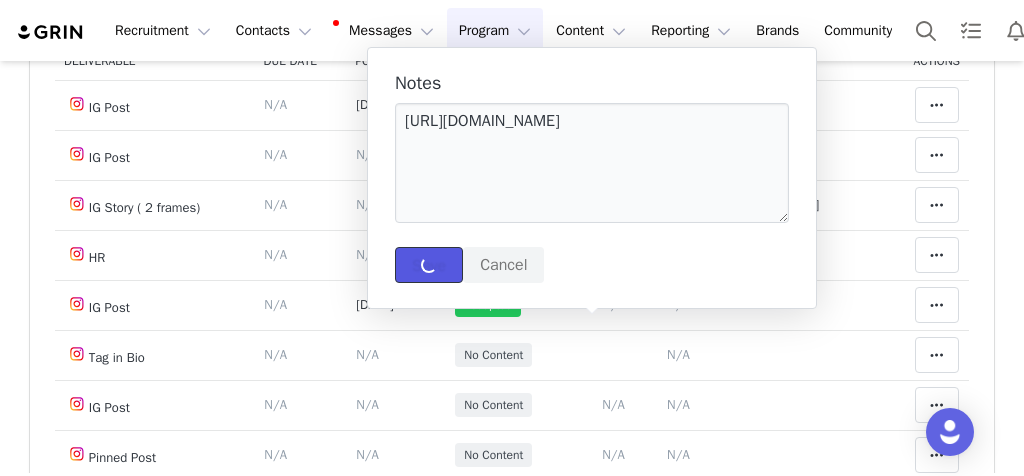 type 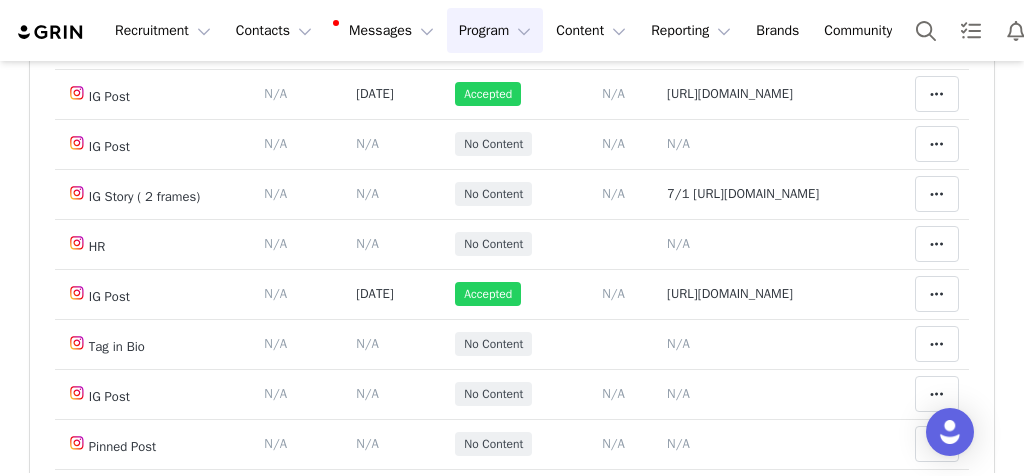 scroll, scrollTop: 66, scrollLeft: 0, axis: vertical 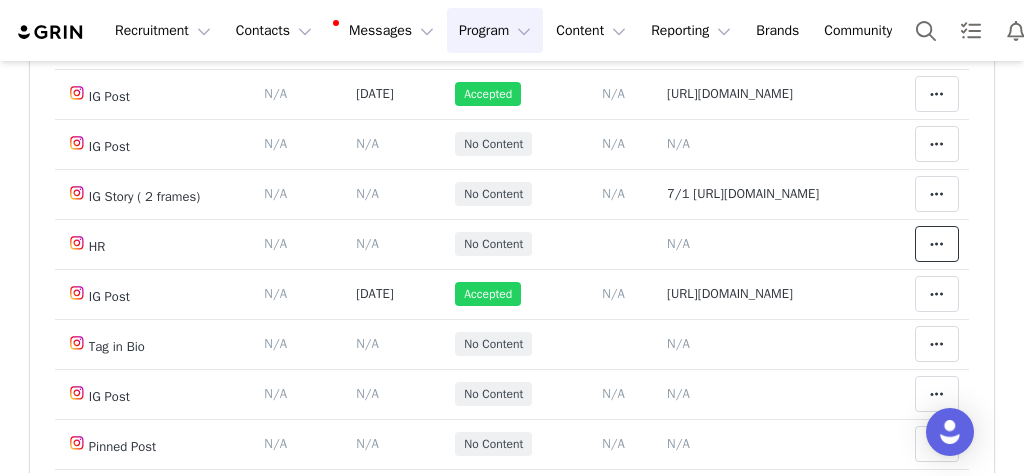 click at bounding box center (937, 244) 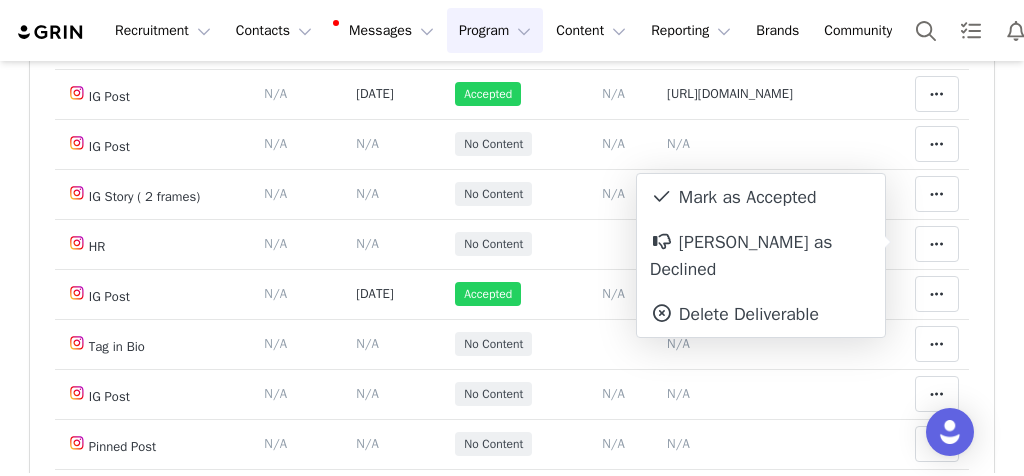click on "Mark as Accepted" at bounding box center (761, 197) 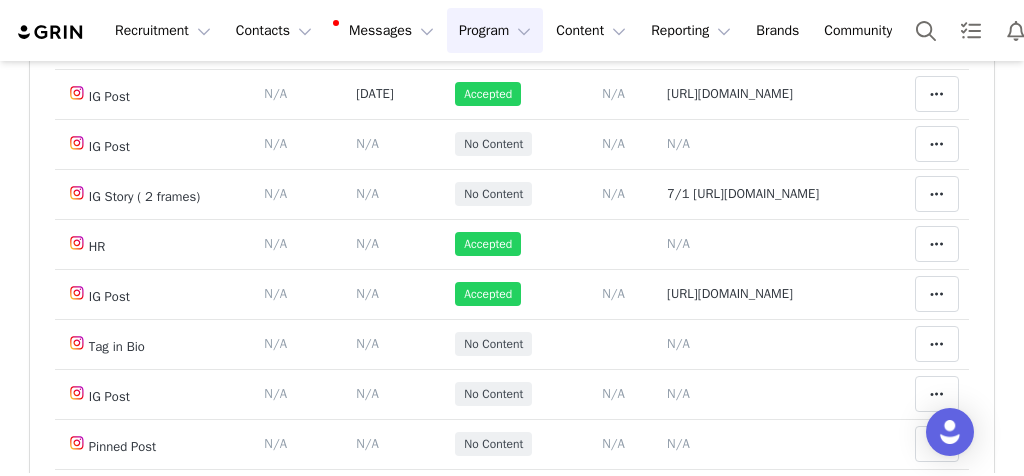 scroll, scrollTop: 66, scrollLeft: 0, axis: vertical 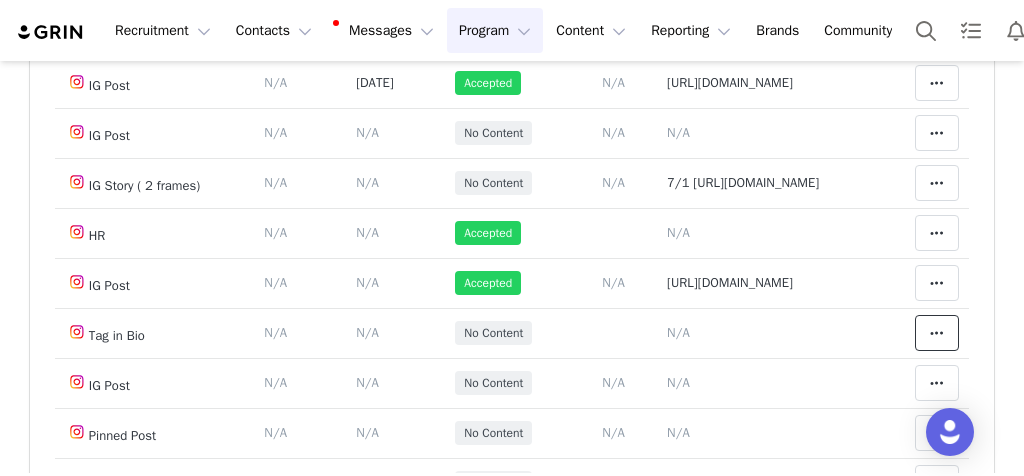 click at bounding box center (937, 333) 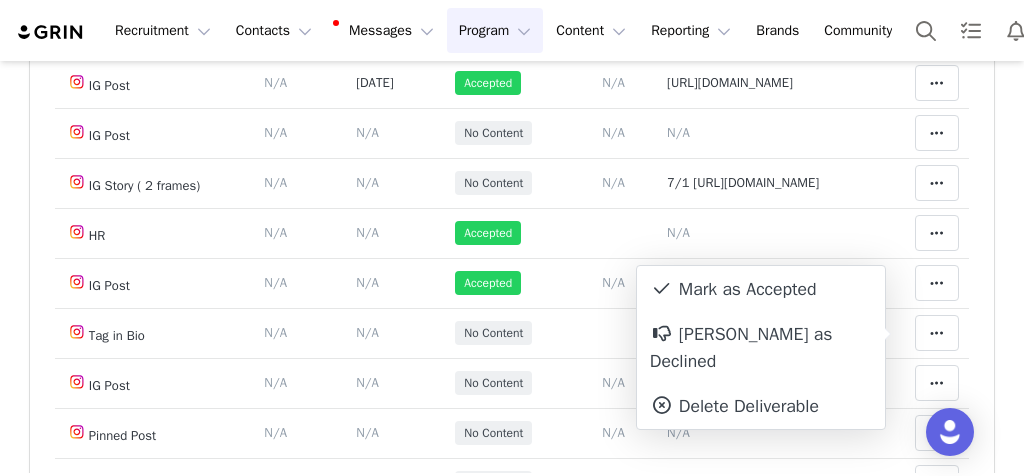 click on "Mark as Accepted" at bounding box center [761, 289] 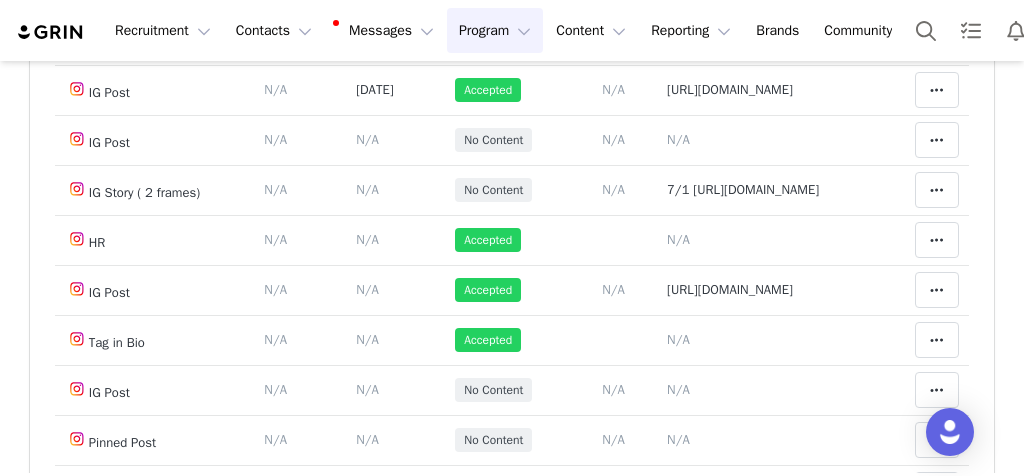 scroll, scrollTop: 0, scrollLeft: 0, axis: both 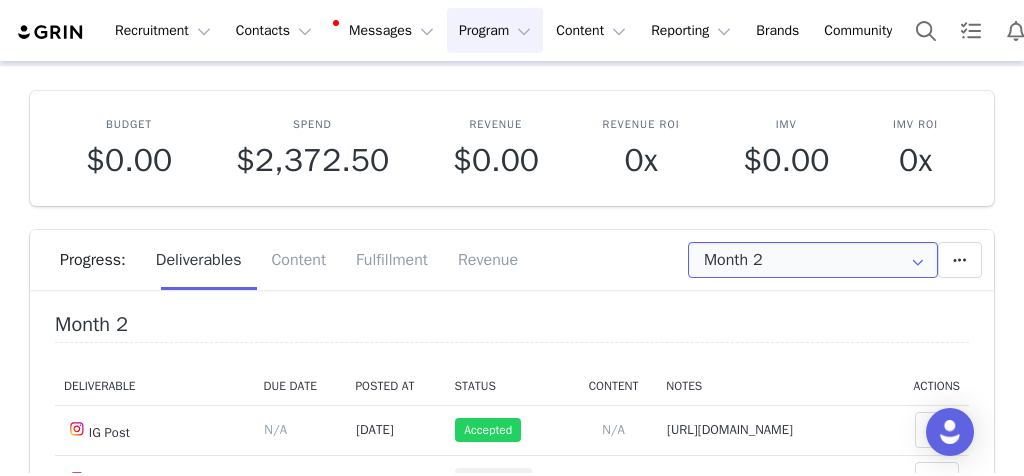 click on "Month 2" at bounding box center (813, 260) 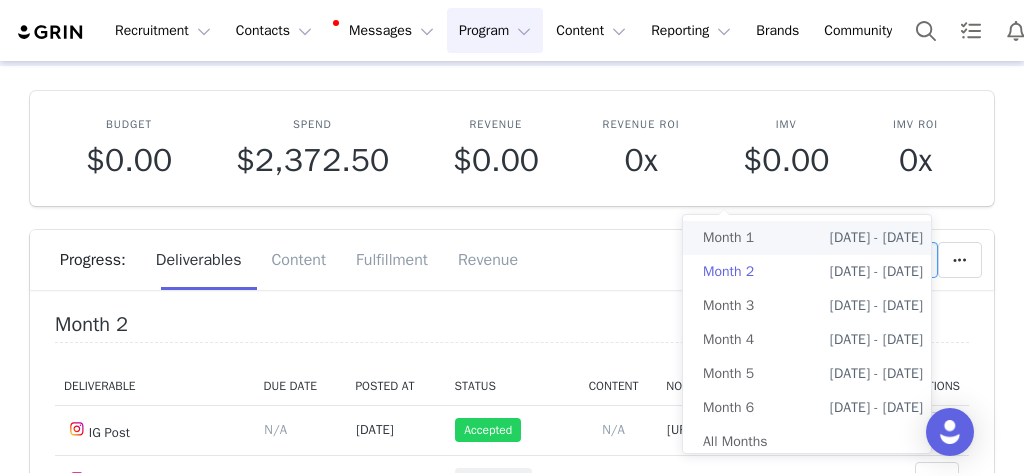 click on "Month 1  [DATE] - [DATE]" at bounding box center (813, 238) 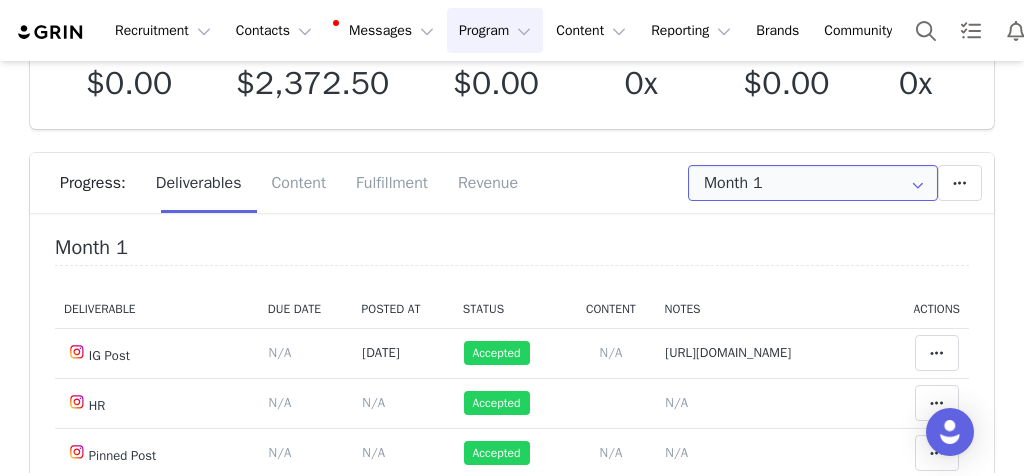 scroll, scrollTop: 225, scrollLeft: 0, axis: vertical 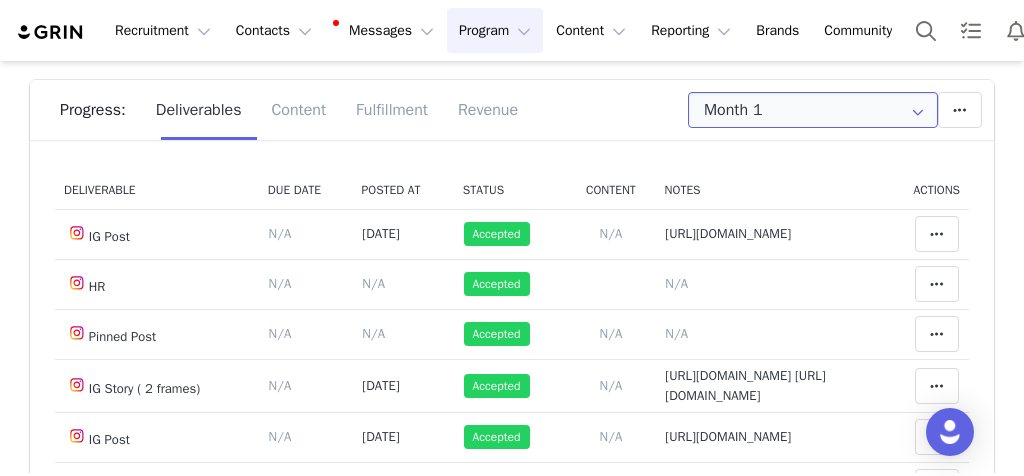 click on "Month 1" at bounding box center (813, 110) 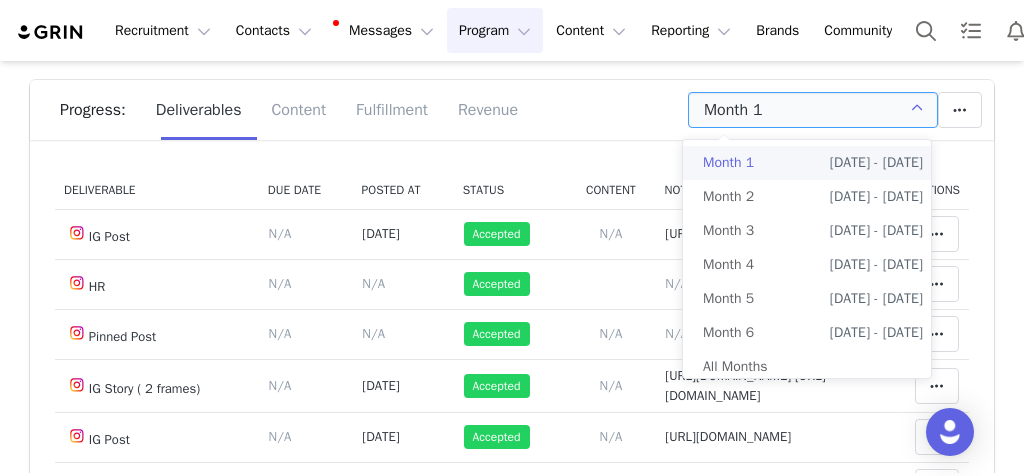 click on "Month 2" at bounding box center (728, 197) 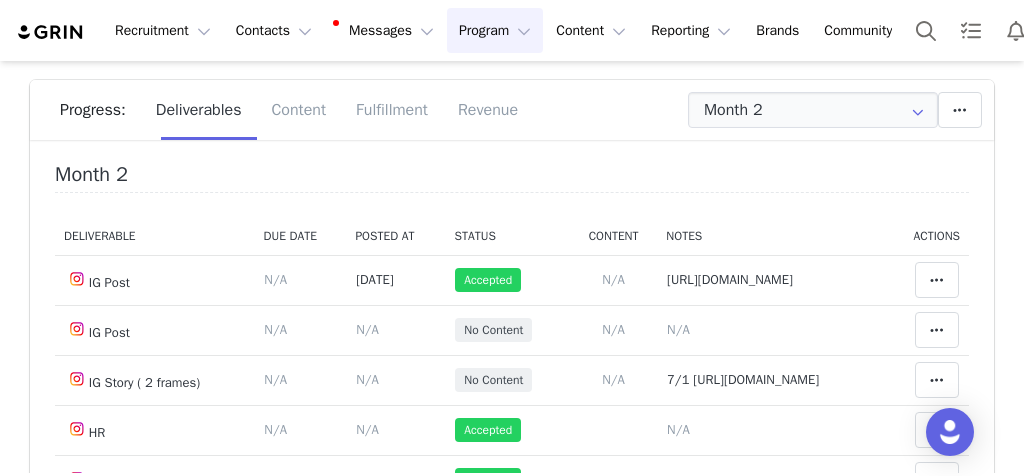 click on "Budget $0.00 Spend $2,372.50 Revenue $0.00 Revenue ROI 0x IMV $0.00 IMV ROI 0x Progress: Deliverables Content Fulfillment Revenue Month 2 Add a new deliverable  What type of deliverable?   HR   IG Post   Tag in Bio   IG Story ( 2 frames)   Pinned Post   Where should it be added?  Throughout Partnership  Month 1   Month 2   Month 3   Month 4   Month 5   Month 6   Throughout Partnership   Save  Cancel  Add Deliverable   Set End Date for Month 2   This will change the start and end dates for months 2 through 6 accordingly.  [DATE] Current date: [DATE]  Save   Cancel   Extend Schedule  Reset Content Do you want to reorder all of the content for this this partnership?  Yes, reset content   Cancel   Reset Content   Allow Content Past End Date   Fetch Recent Content   Month 2  Deliverable Due Date Posted At Status Content Notes Actions  IG Post Deliverable Due Date Set the date you expect this content to go live.  Save  Cancel N/A Content Posted Date Set the date when this content was posted [DATE]" at bounding box center (512, 335) 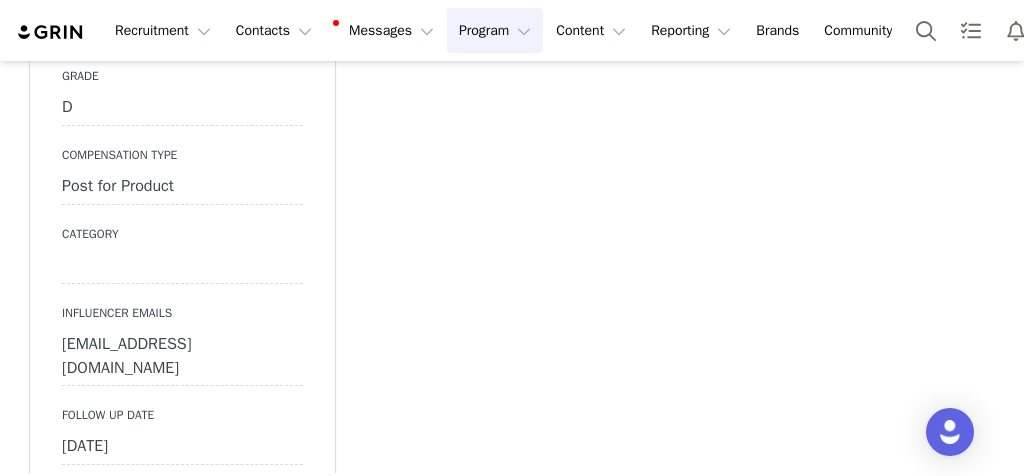 scroll, scrollTop: 4966, scrollLeft: 0, axis: vertical 